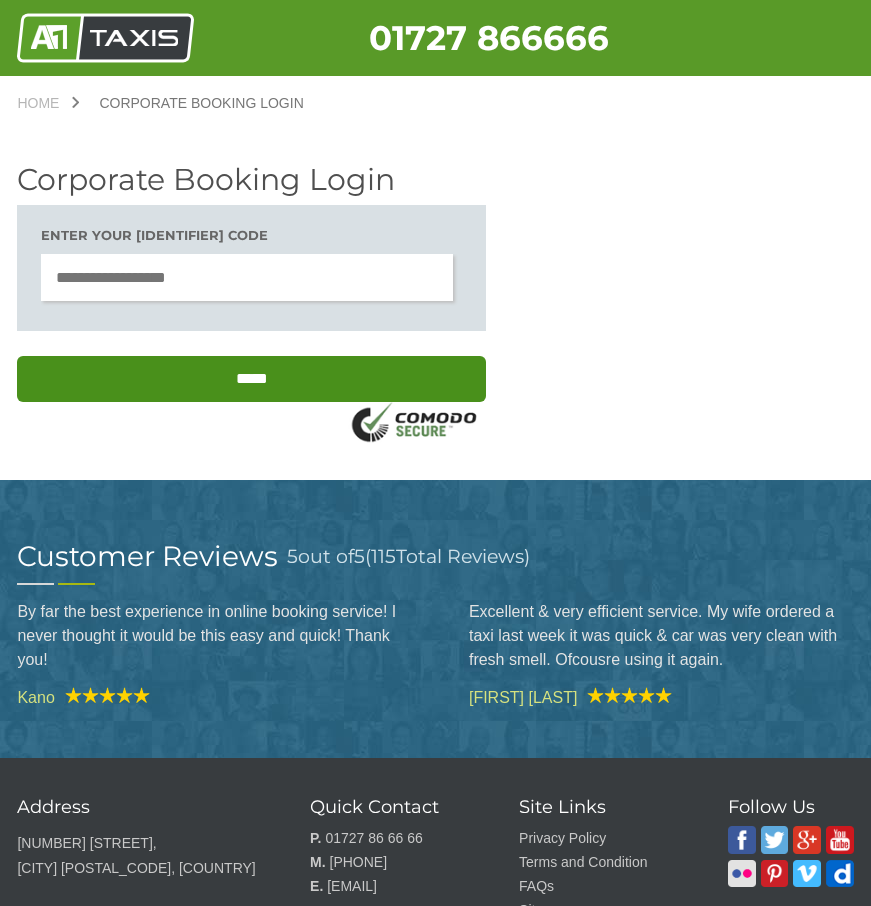 scroll, scrollTop: 0, scrollLeft: 0, axis: both 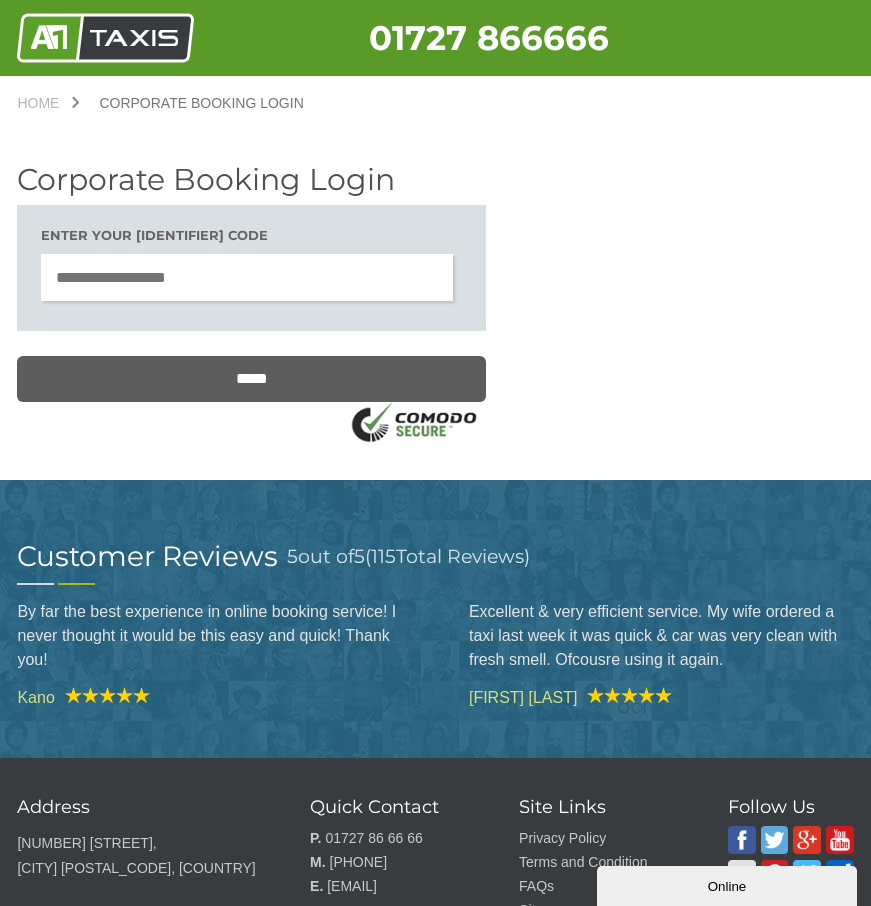 click at bounding box center [247, 277] 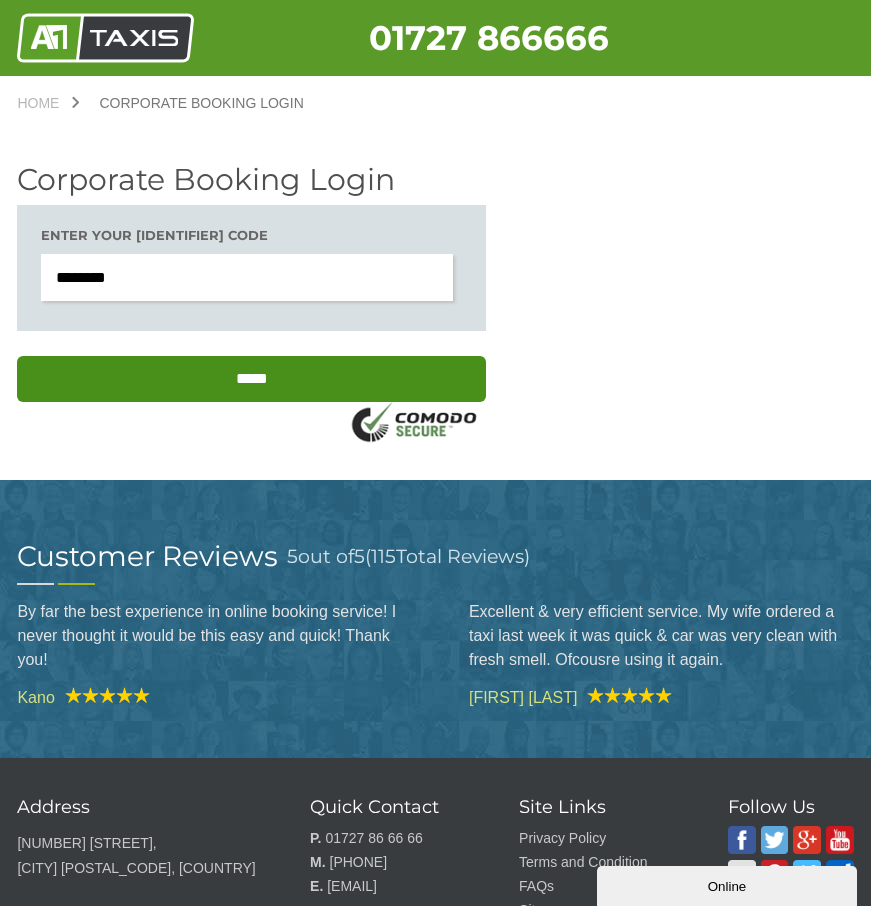 click on "*****" at bounding box center [251, 379] 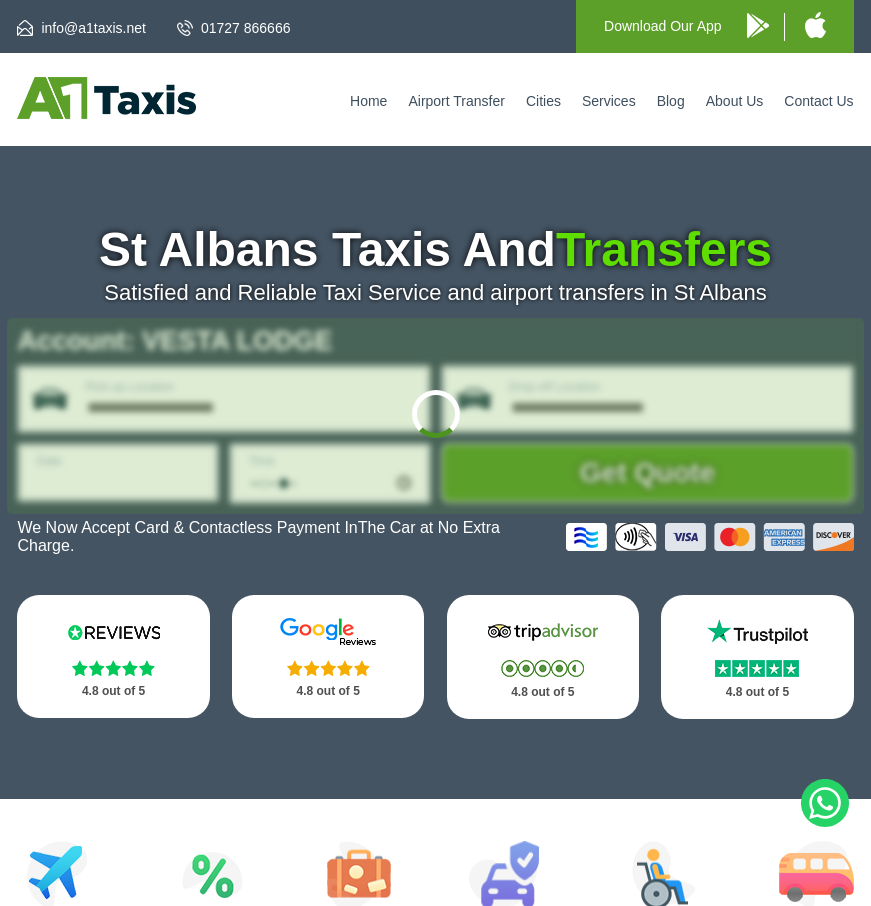 scroll, scrollTop: 0, scrollLeft: 0, axis: both 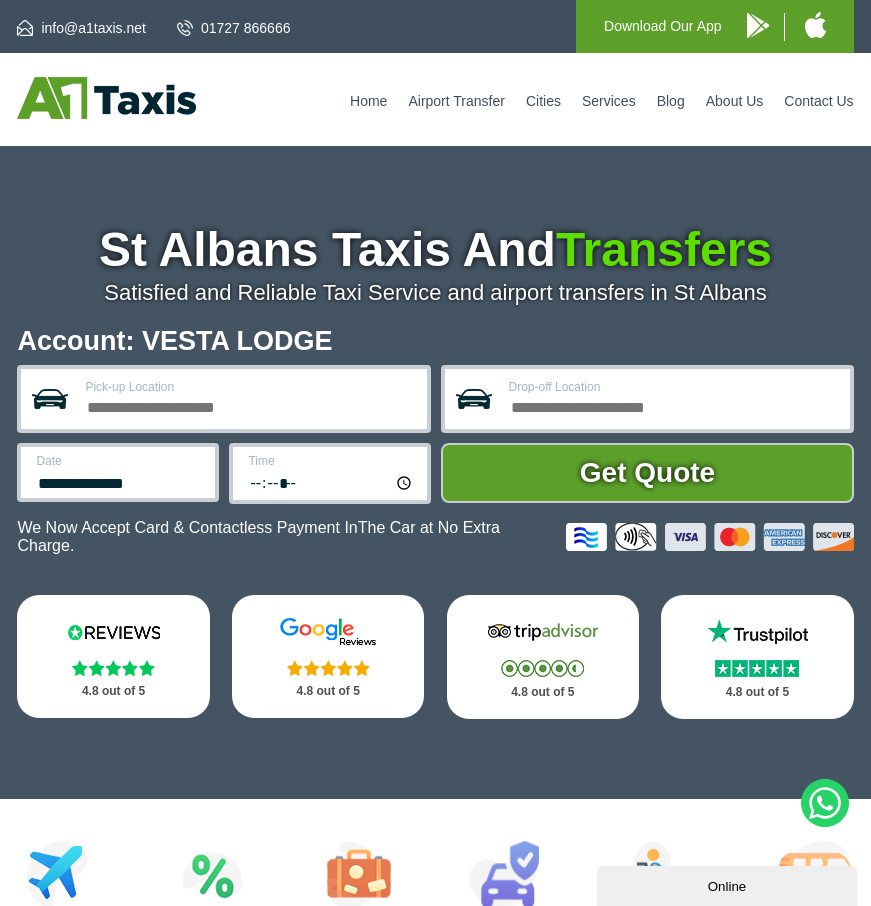 click on "Pick-up Location" at bounding box center (249, 405) 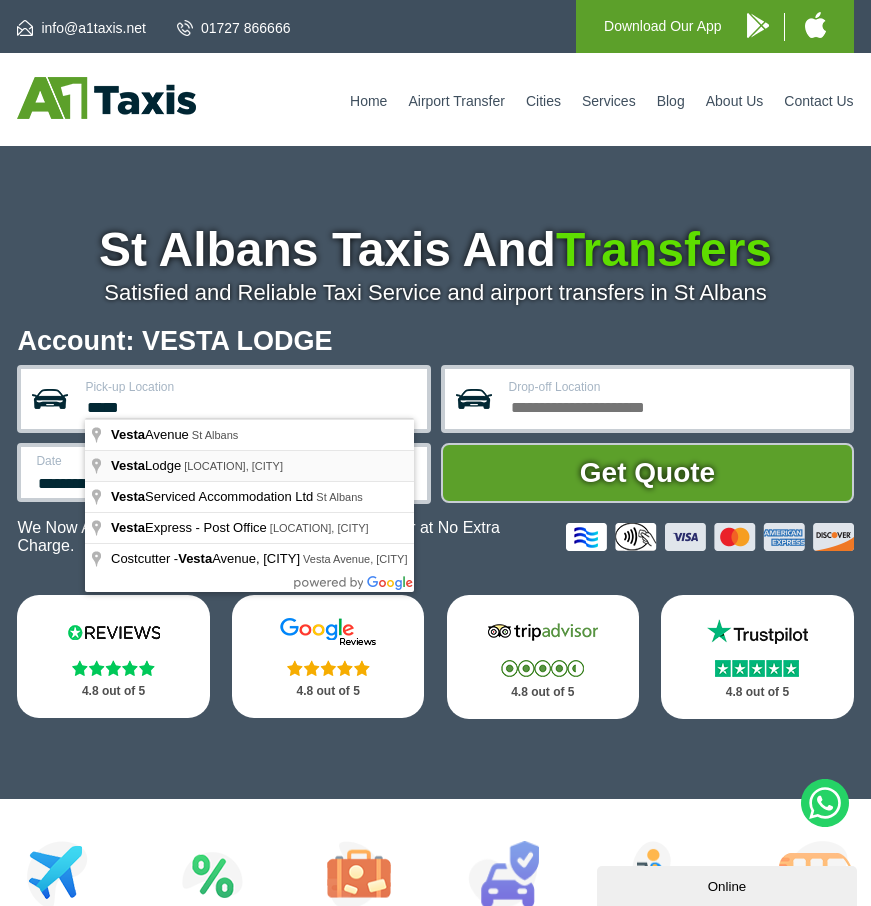 type on "**********" 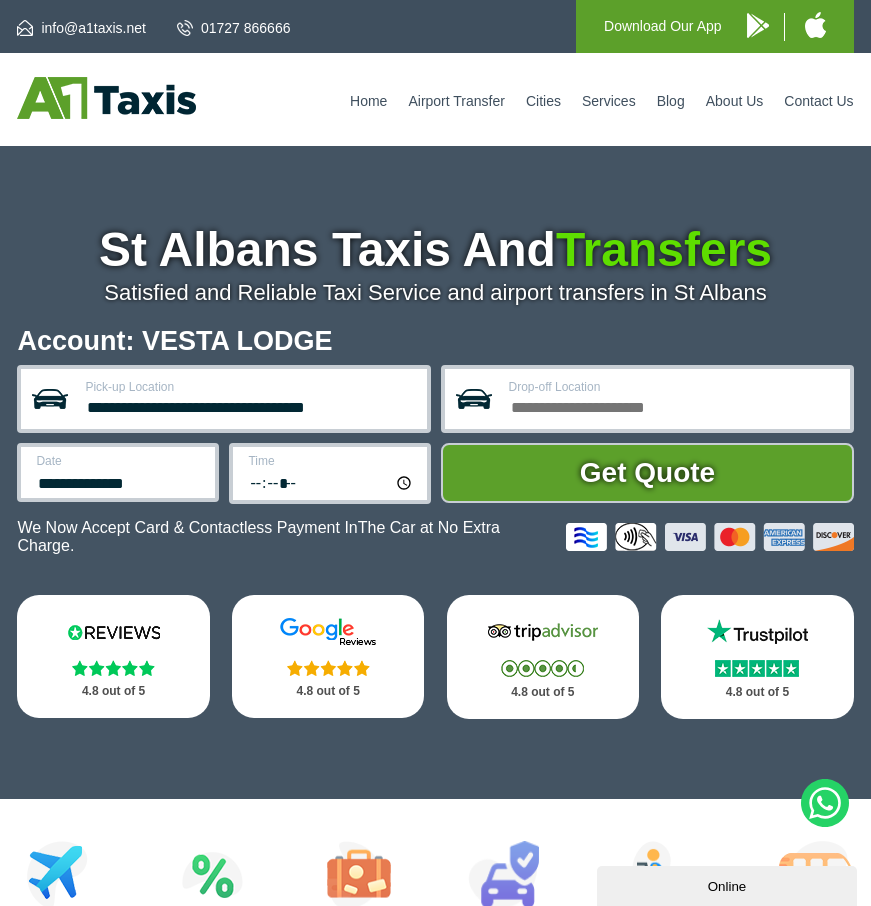 click on "Drop-off Location" at bounding box center (673, 405) 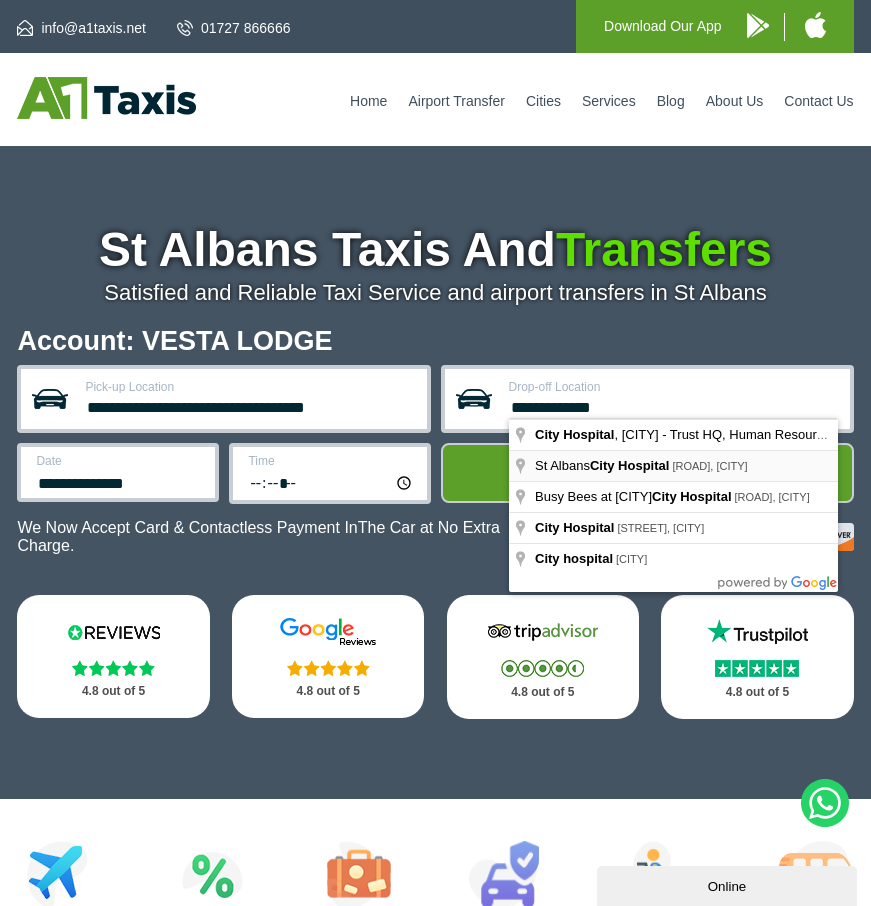 type on "**********" 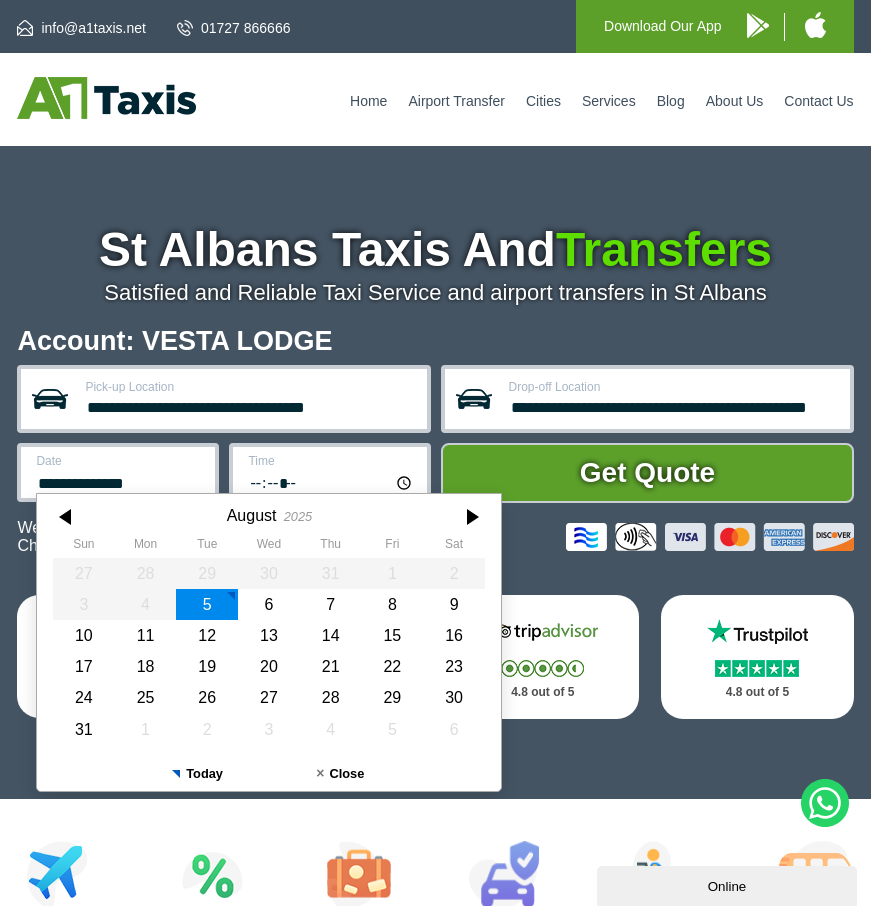 click on "**********" at bounding box center (119, 481) 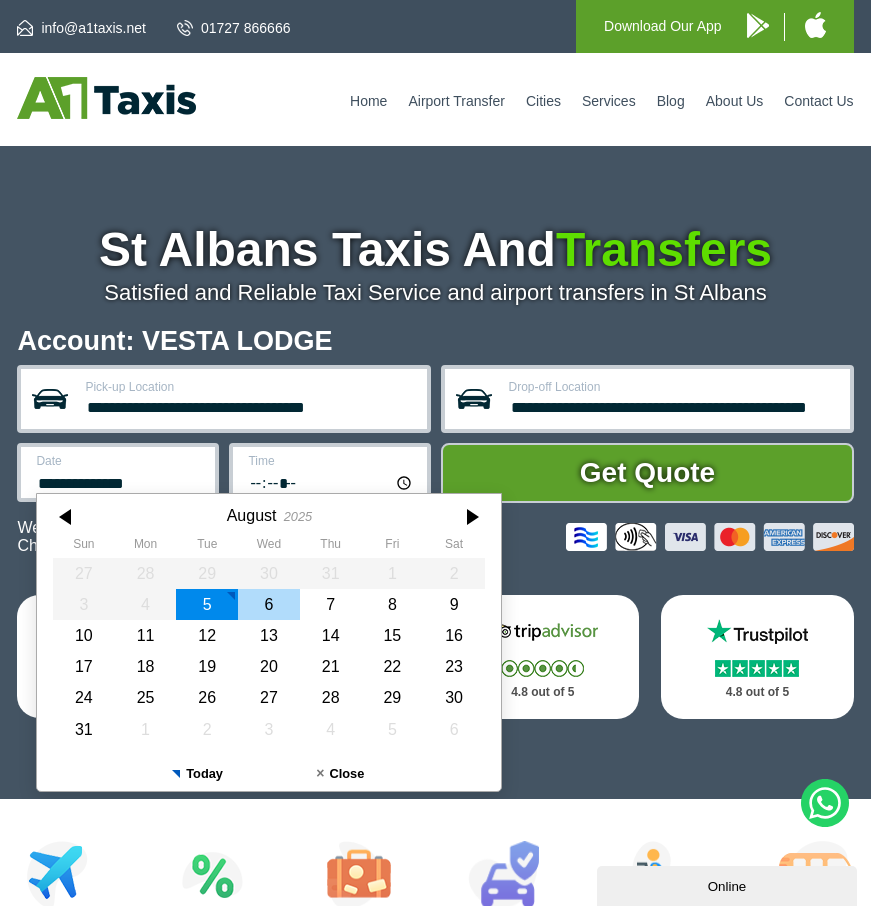 click on "6" at bounding box center (270, 604) 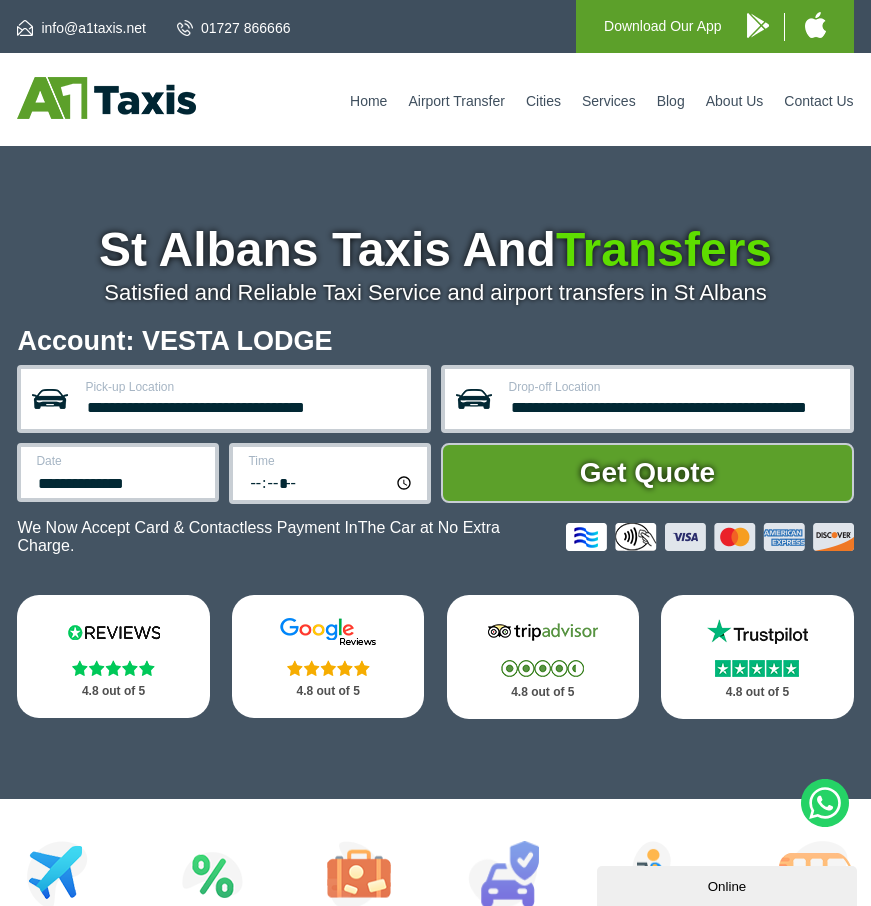 click on "*****" at bounding box center [331, 482] 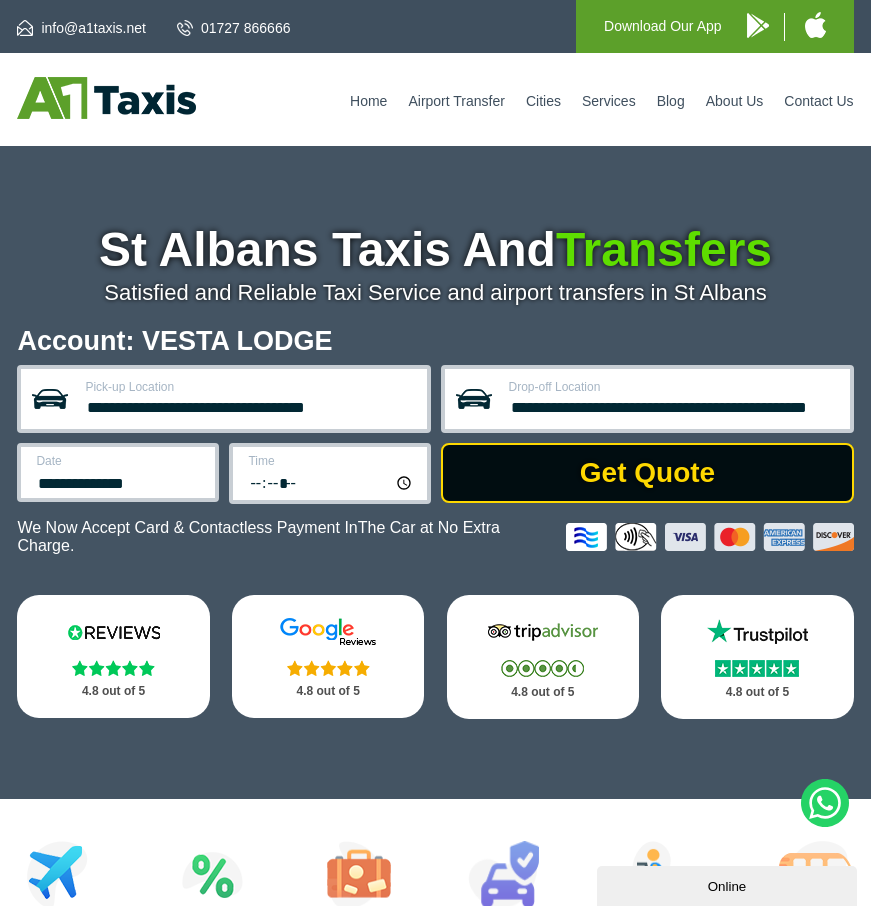 type on "*****" 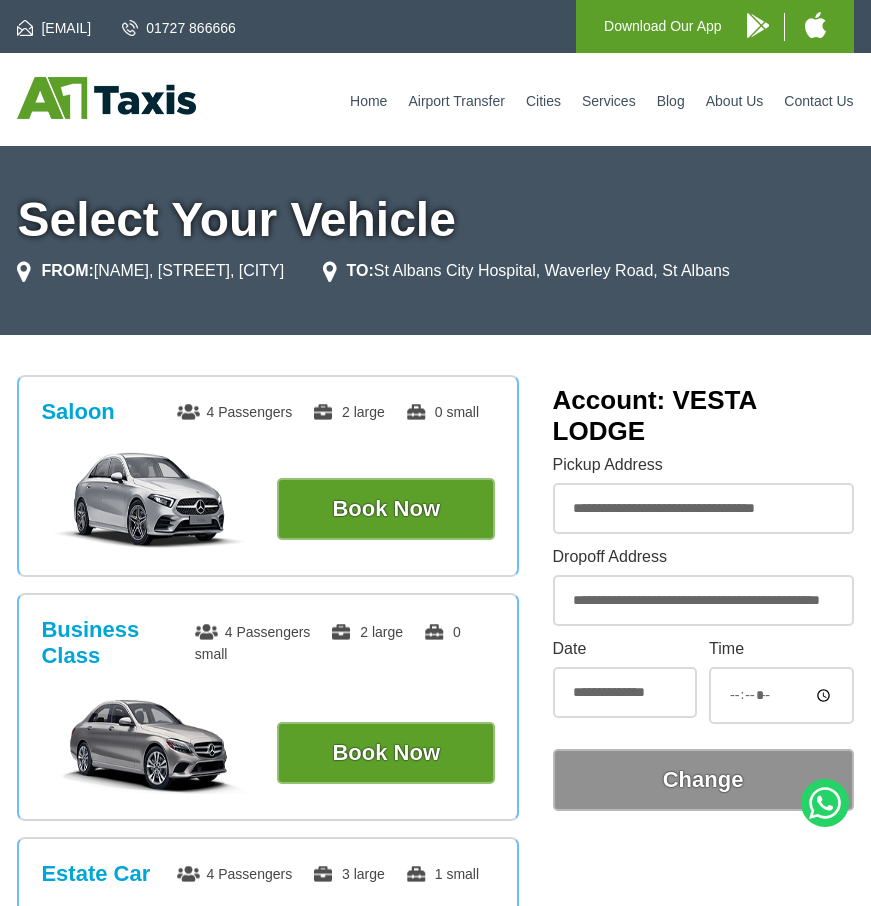 scroll, scrollTop: 0, scrollLeft: 0, axis: both 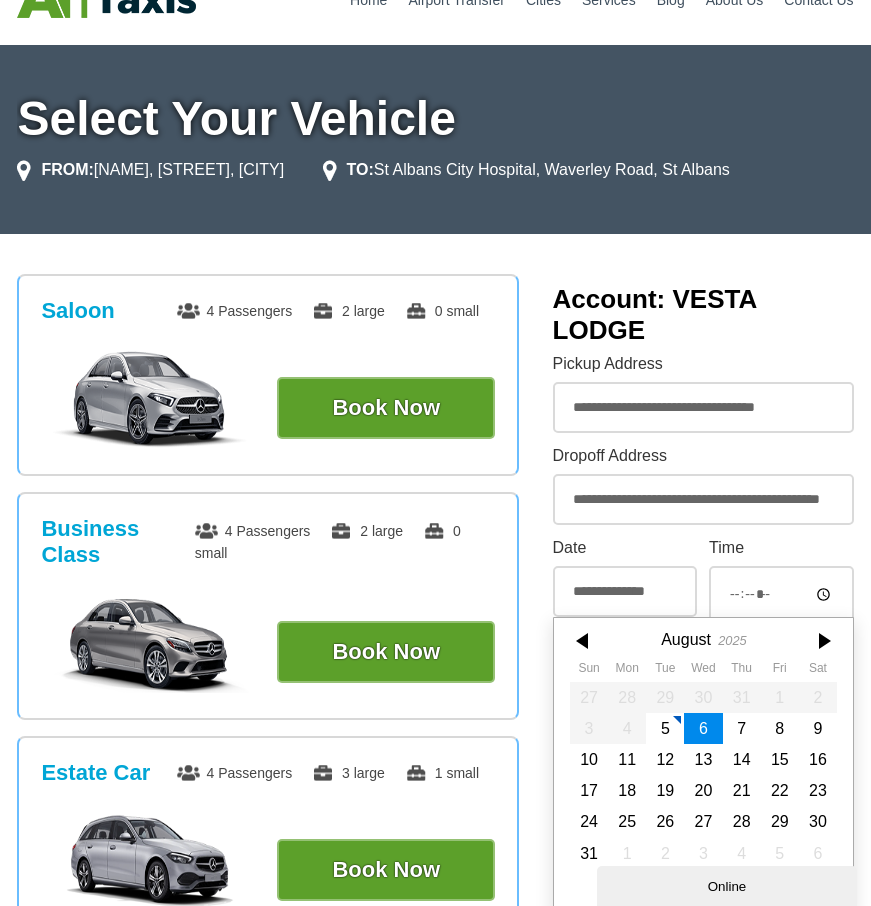 click on "**********" at bounding box center (625, 578) 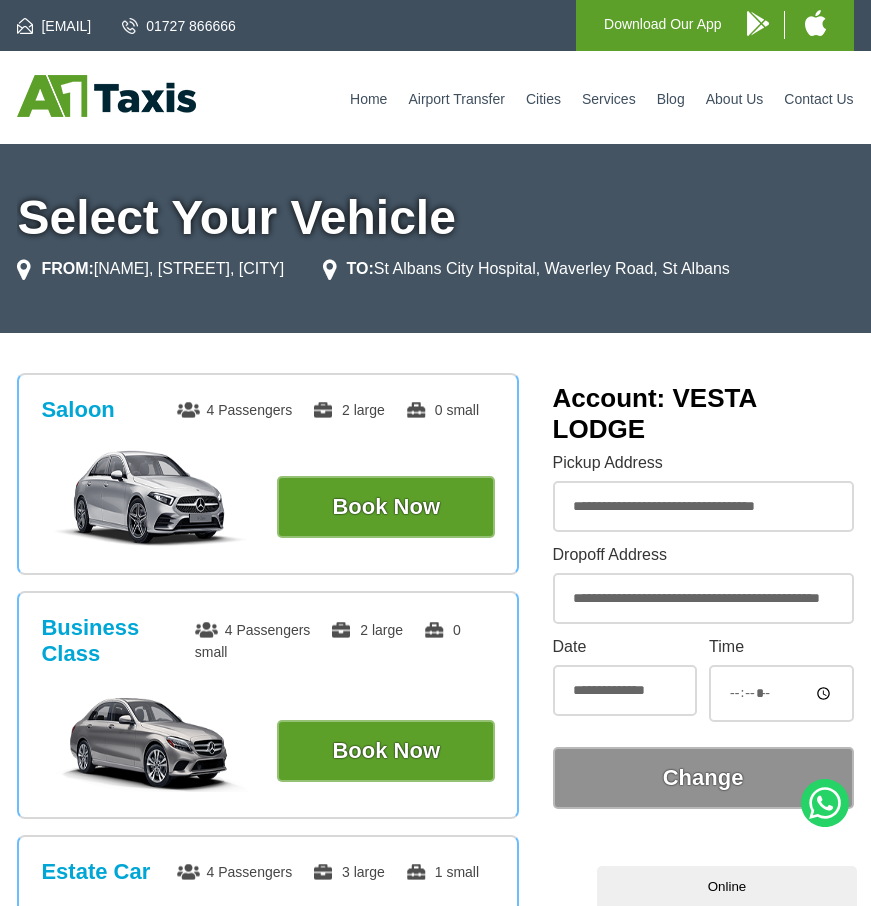 scroll, scrollTop: 0, scrollLeft: 0, axis: both 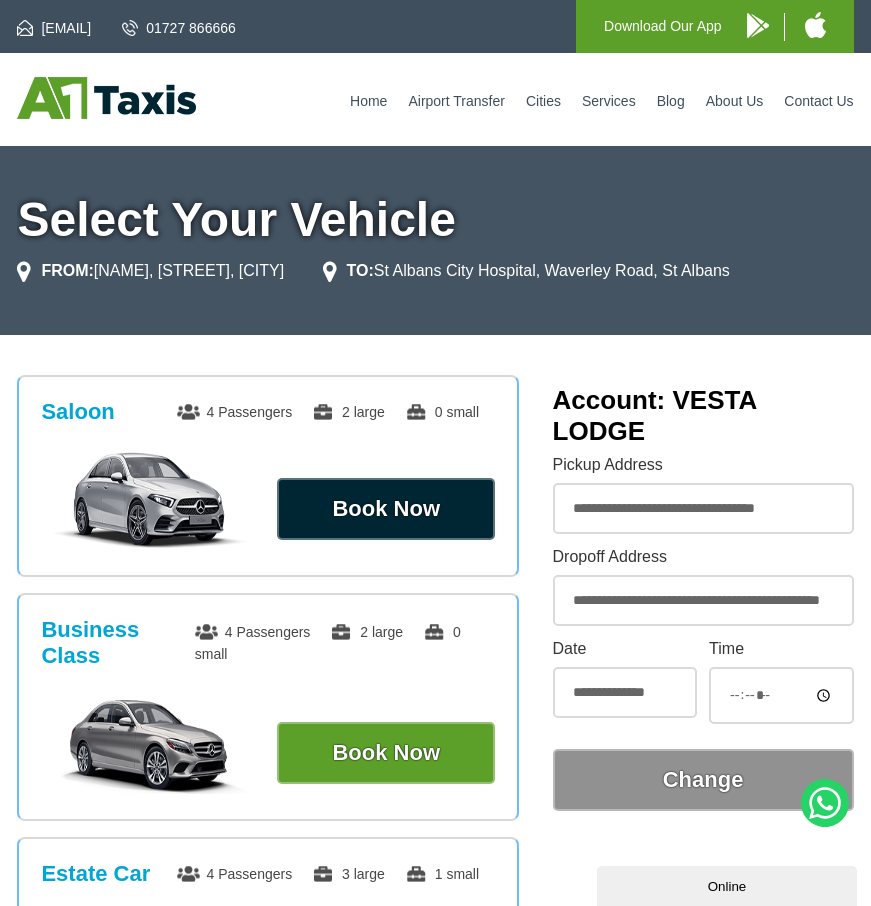 click on "Book Now" at bounding box center (386, 509) 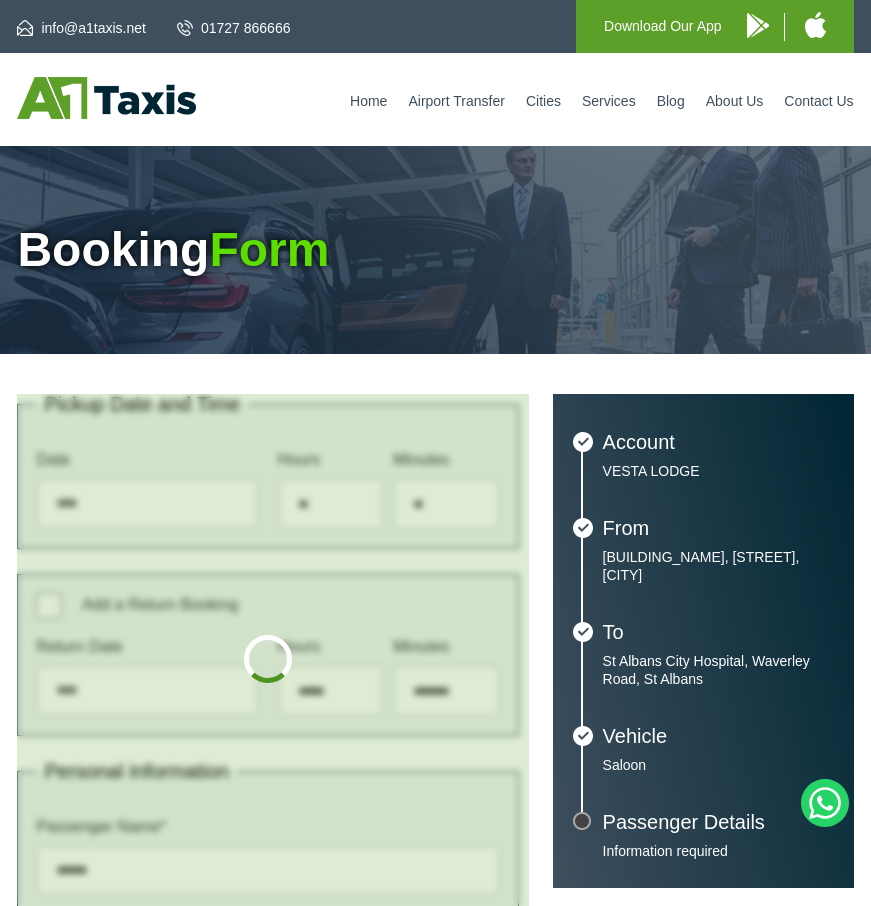 scroll, scrollTop: 0, scrollLeft: 0, axis: both 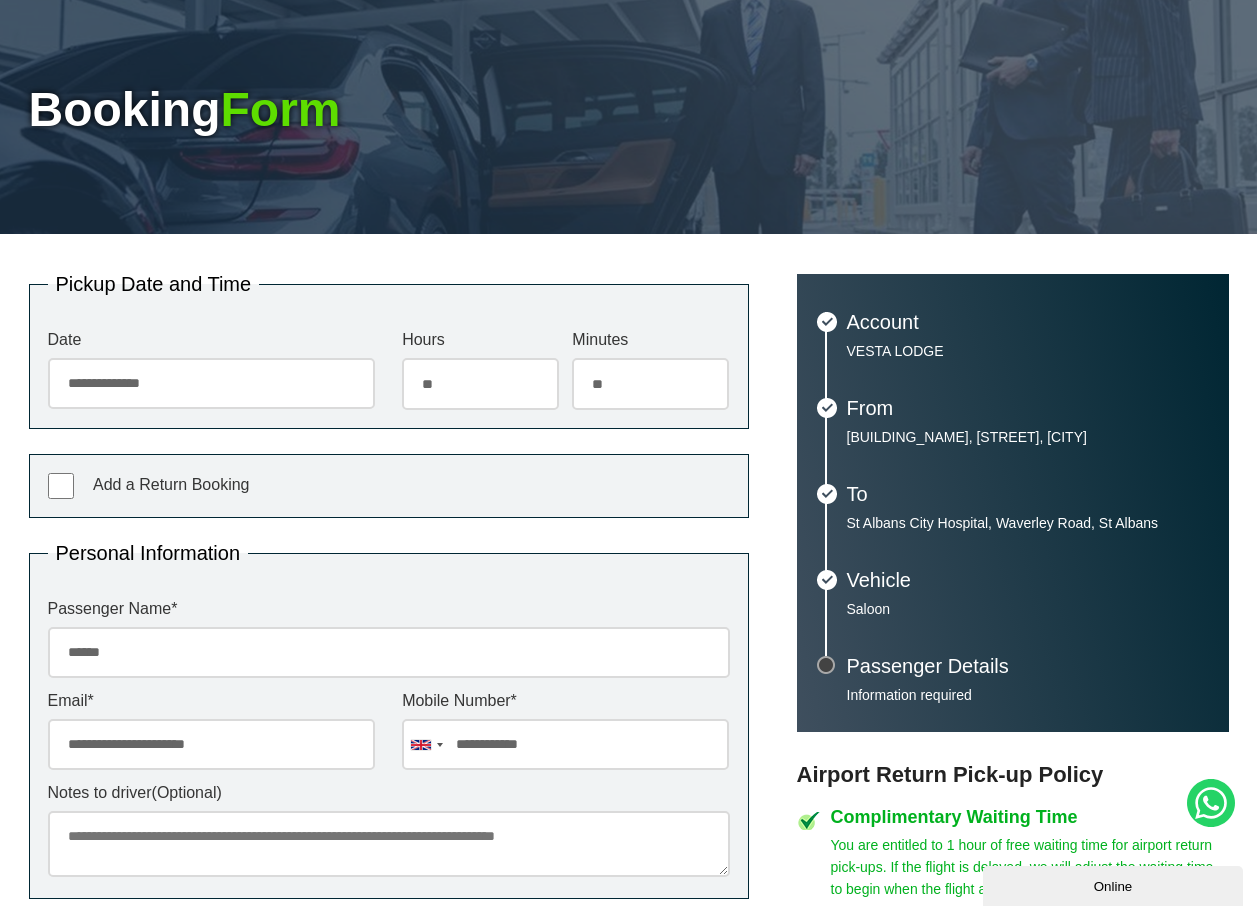 drag, startPoint x: 132, startPoint y: 655, endPoint x: 0, endPoint y: 684, distance: 135.14807 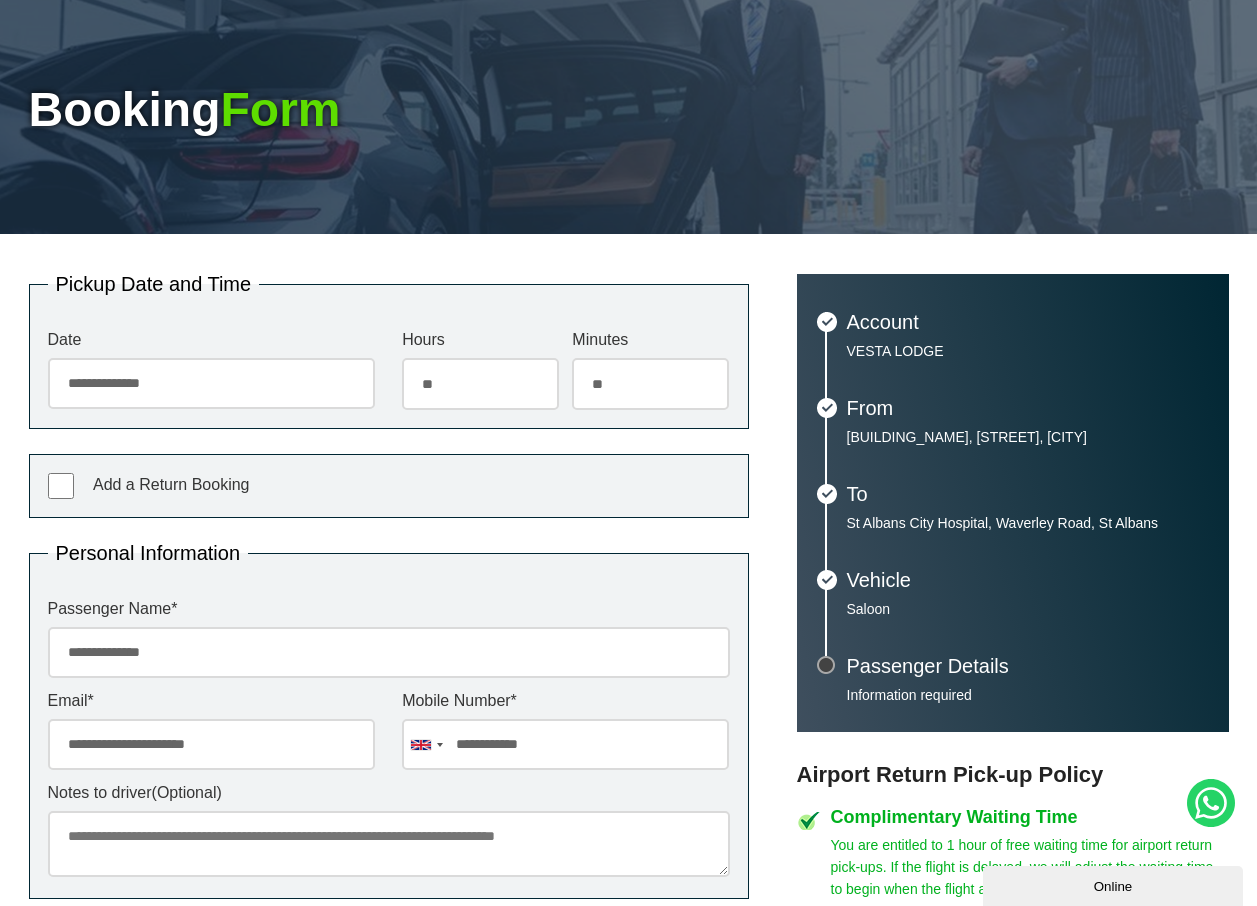 click on "**********" at bounding box center (389, 652) 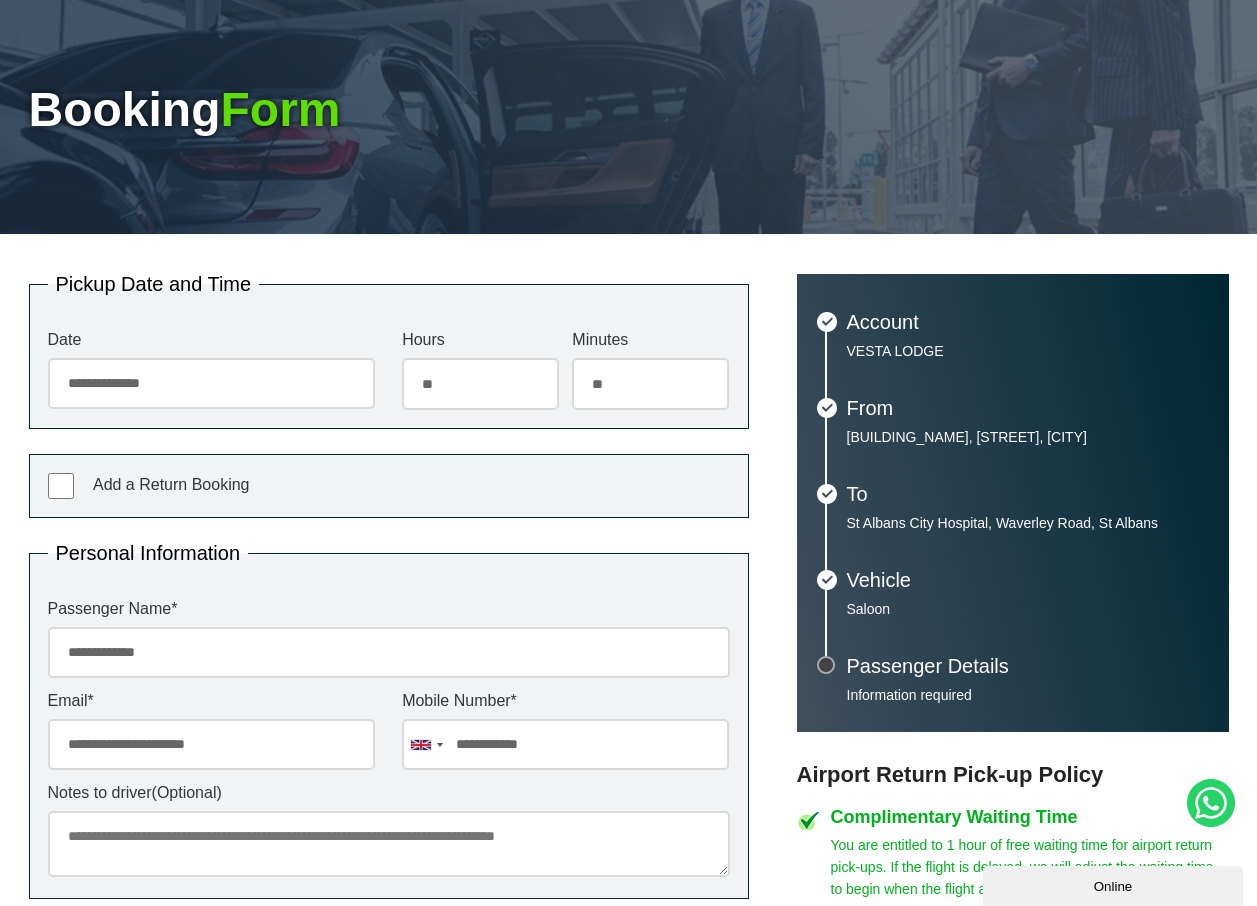 click on "**********" at bounding box center [389, 652] 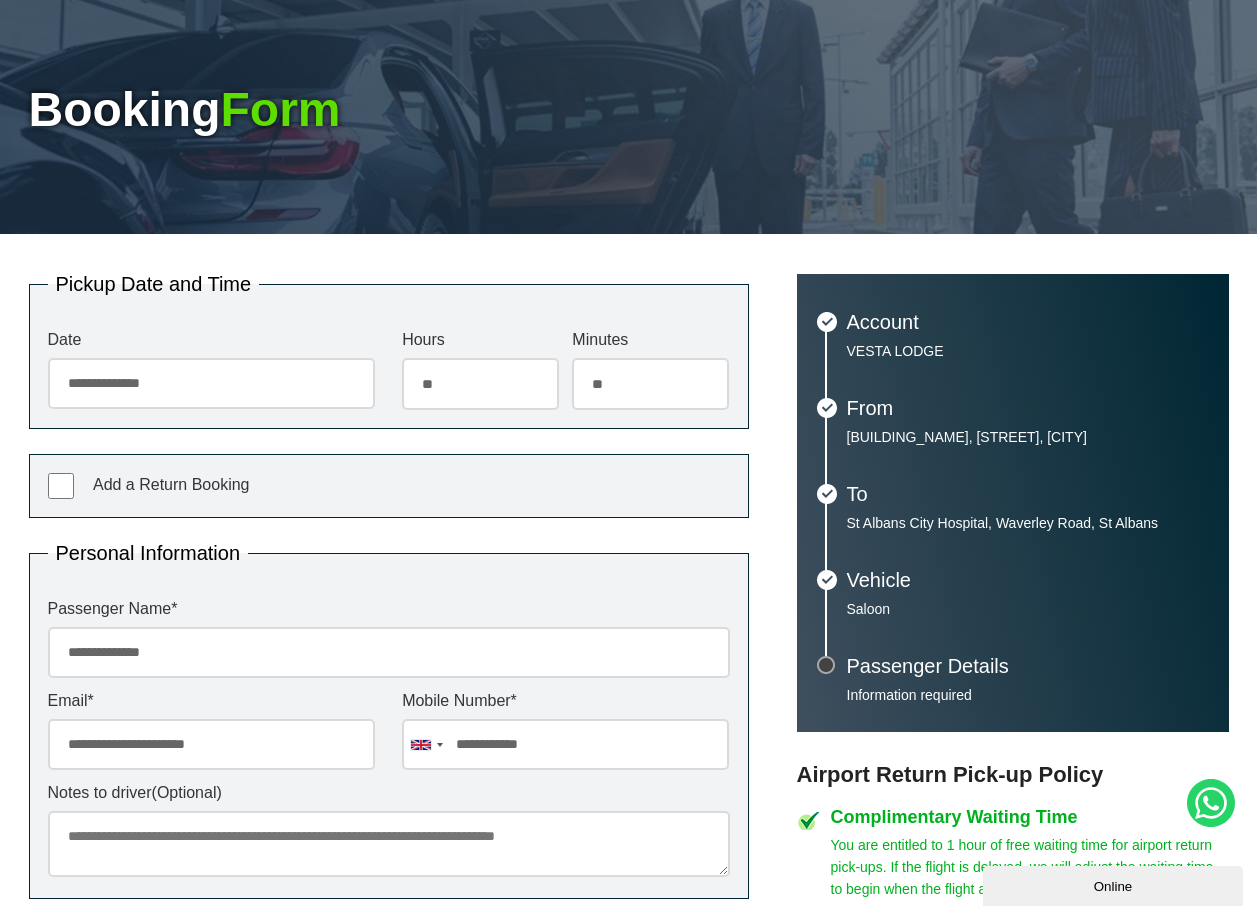 type on "**********" 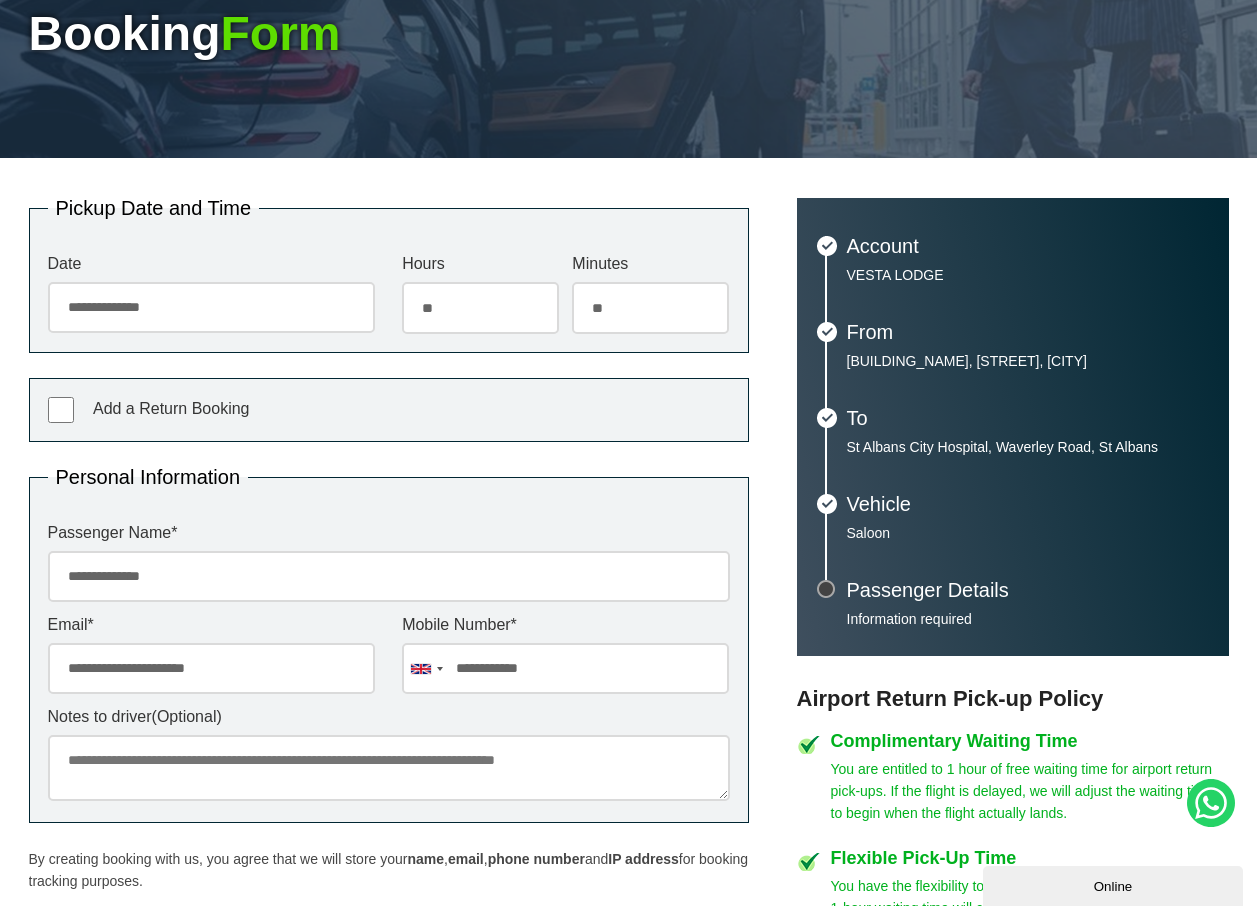 scroll, scrollTop: 500, scrollLeft: 0, axis: vertical 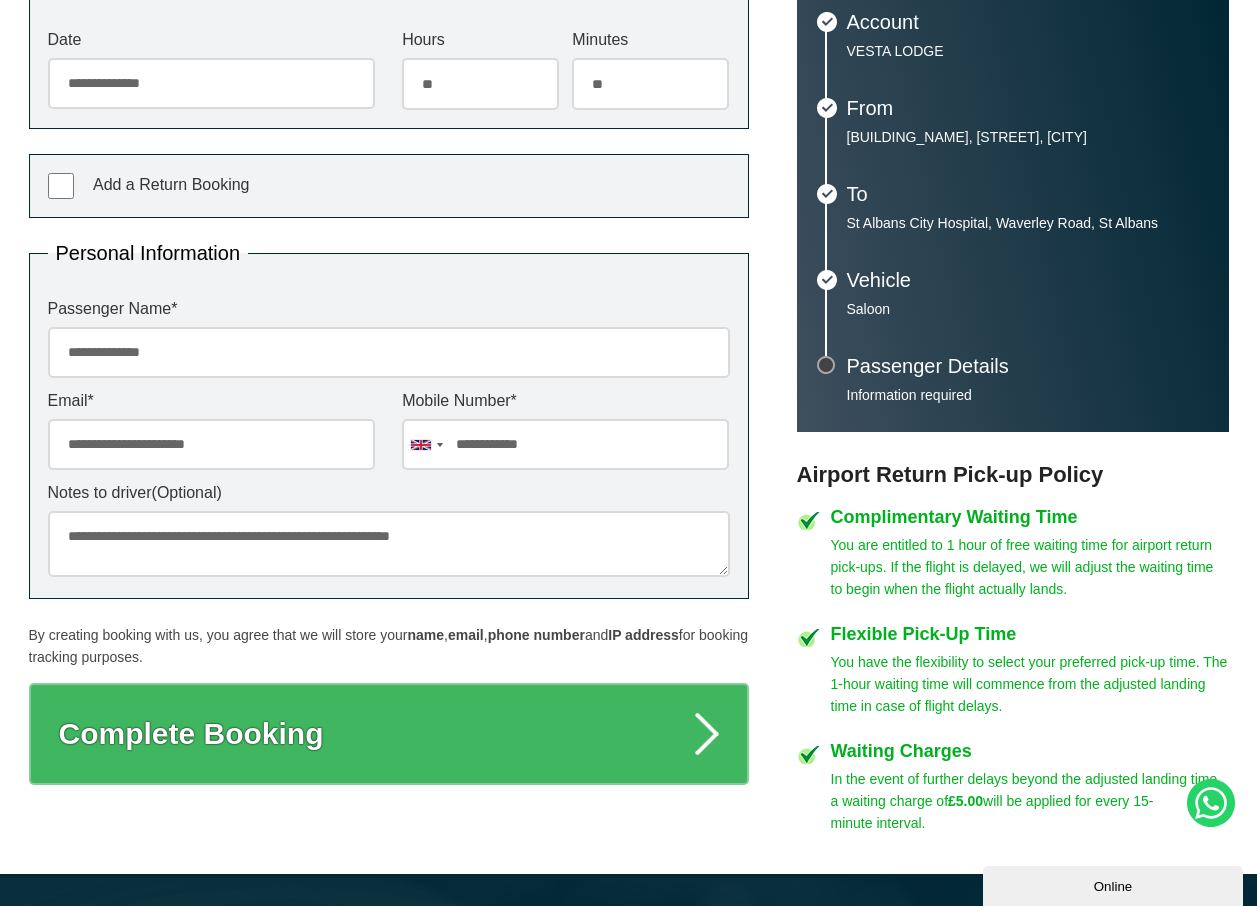 click on "**********" at bounding box center (389, 544) 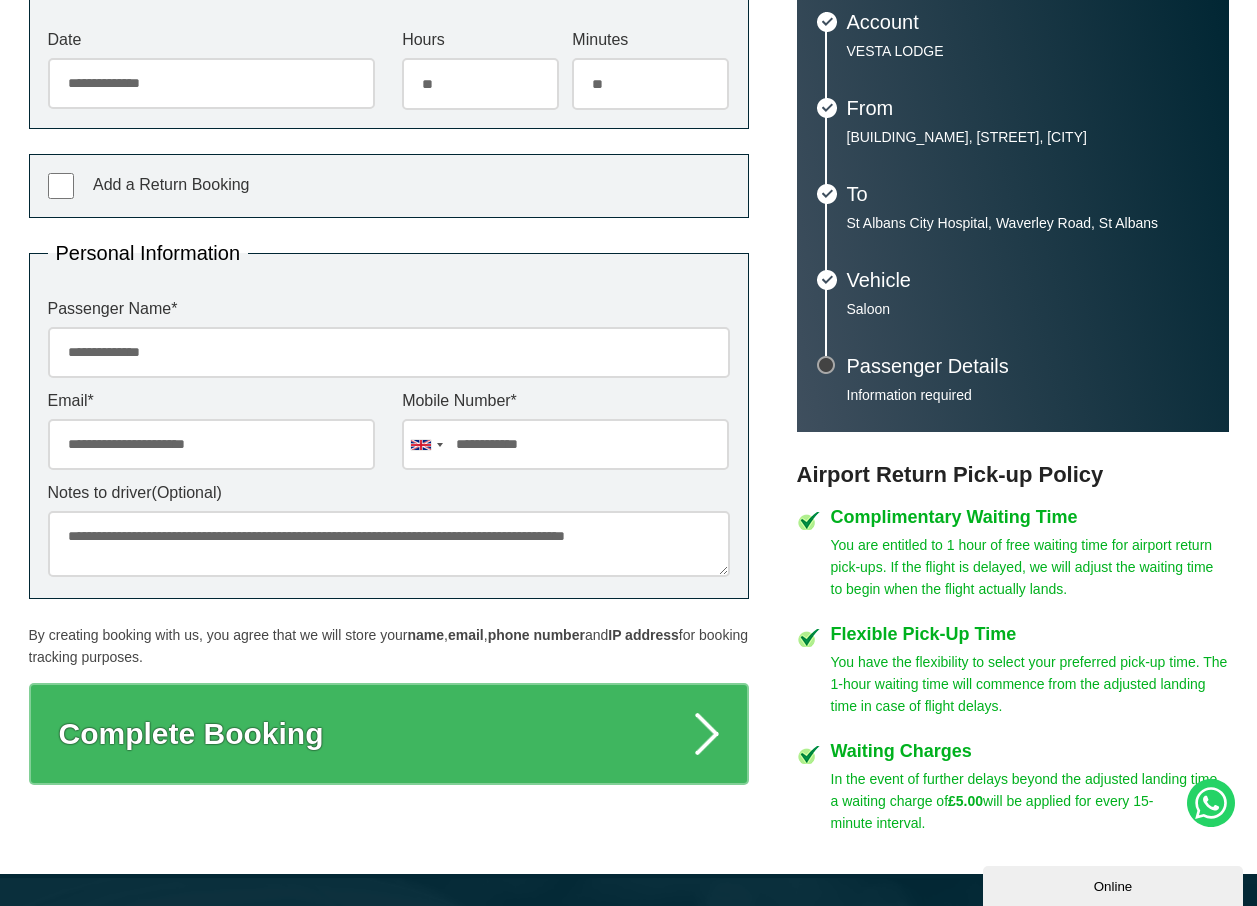 click on "**********" at bounding box center [389, 544] 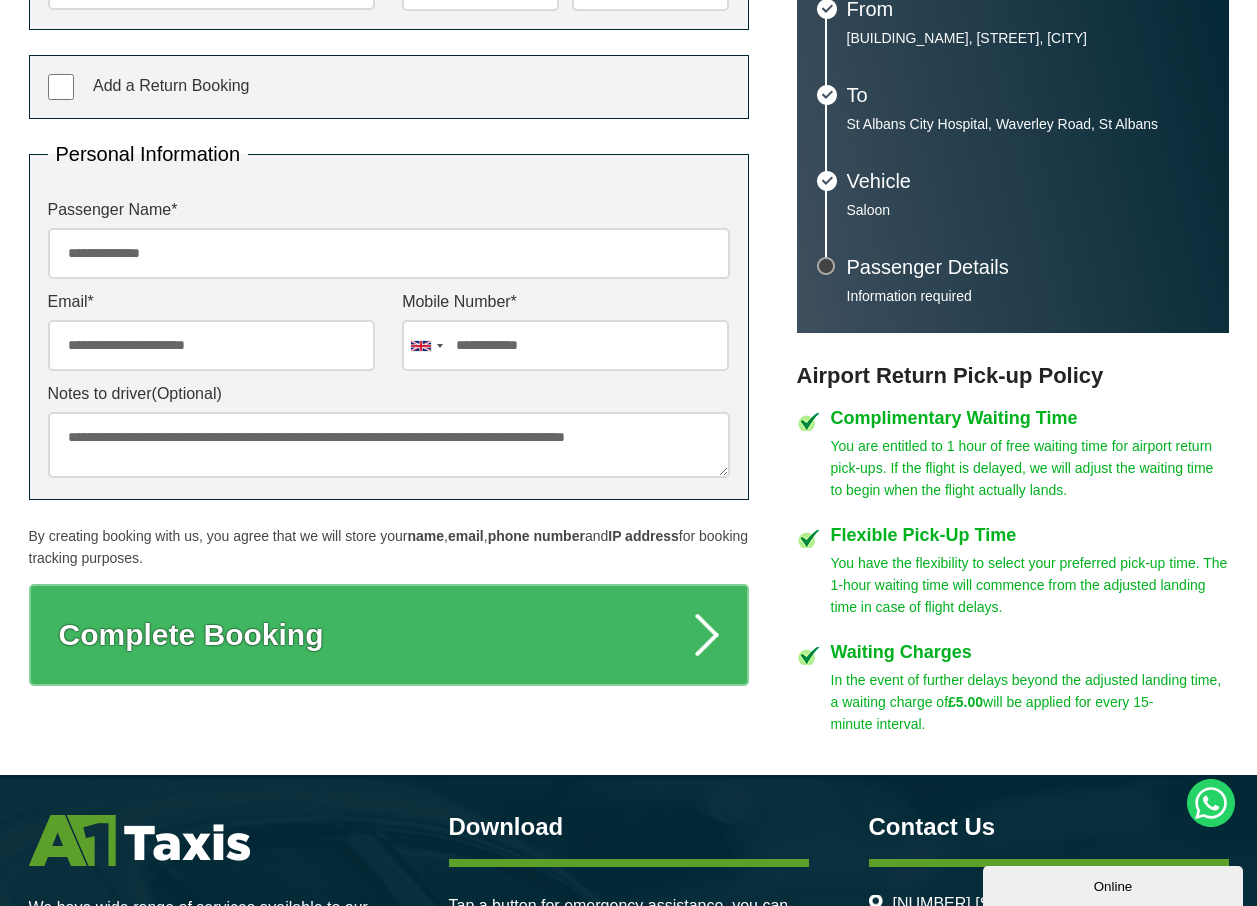 scroll, scrollTop: 600, scrollLeft: 0, axis: vertical 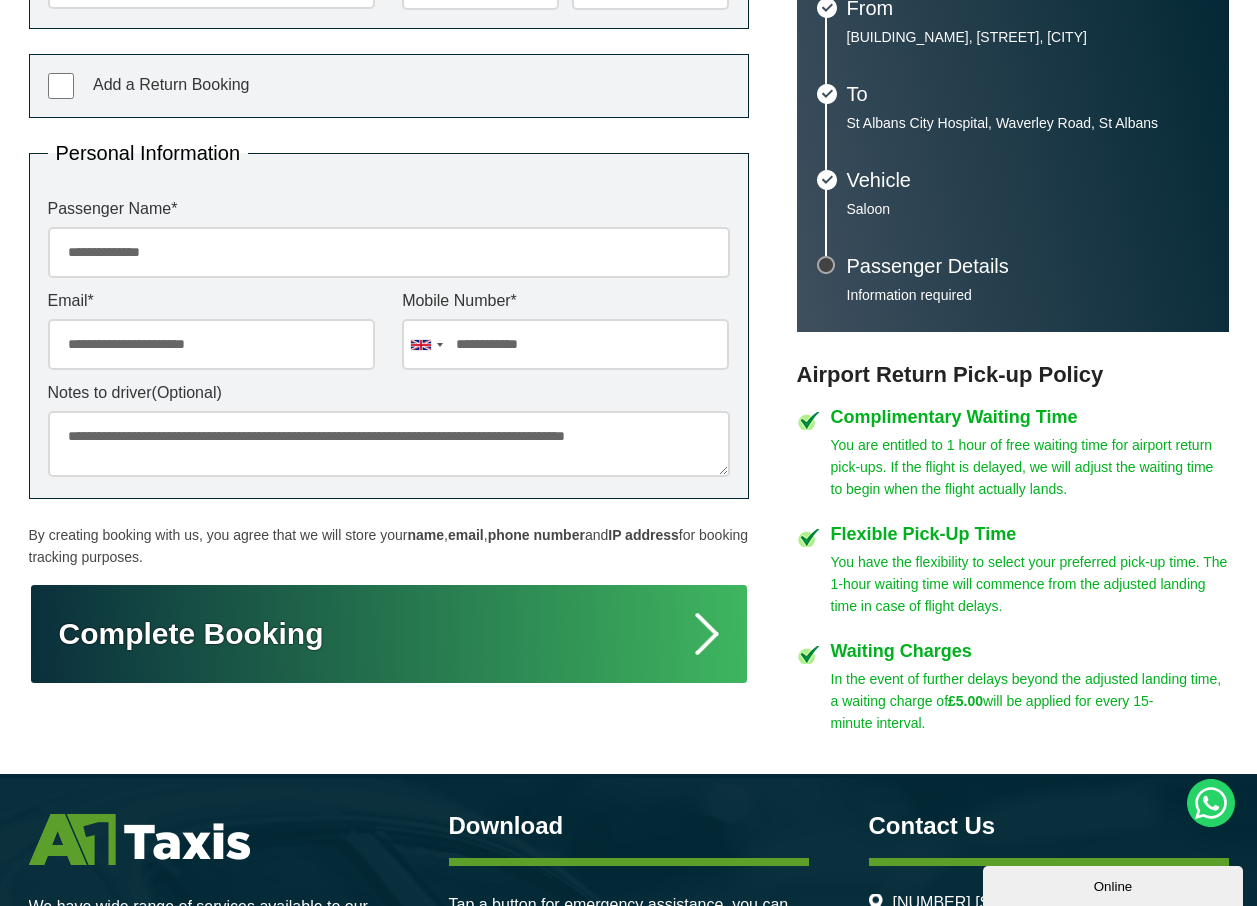 type on "**********" 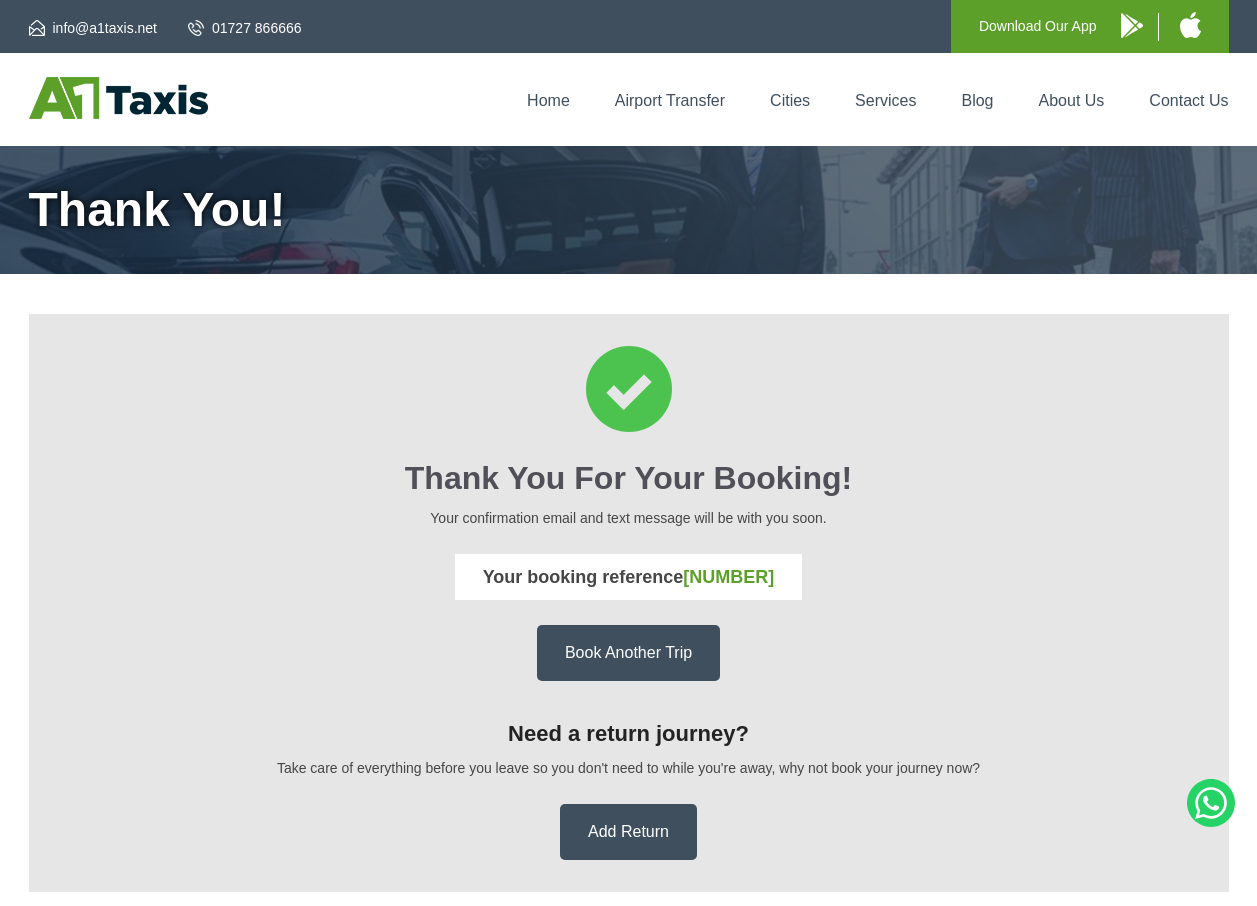 scroll, scrollTop: 0, scrollLeft: 0, axis: both 